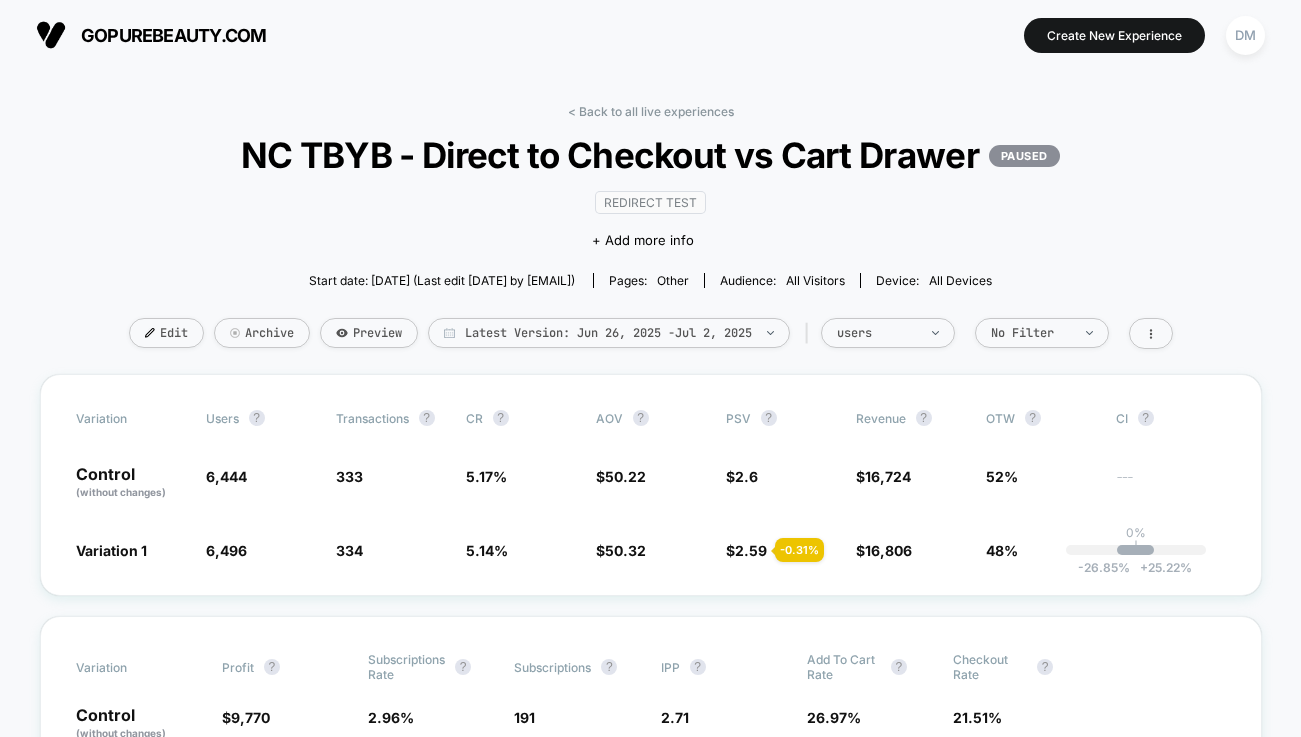scroll, scrollTop: 0, scrollLeft: 0, axis: both 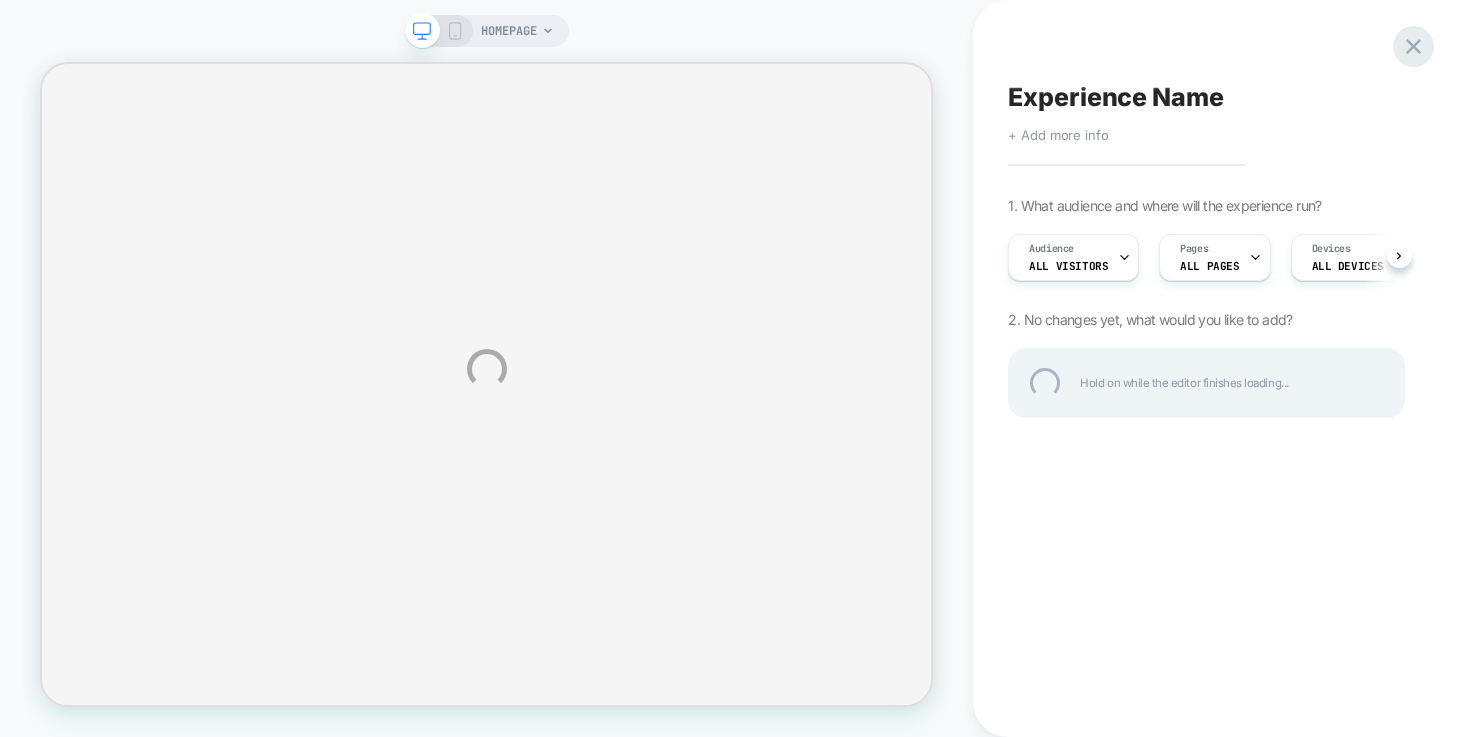 click at bounding box center [1413, 46] 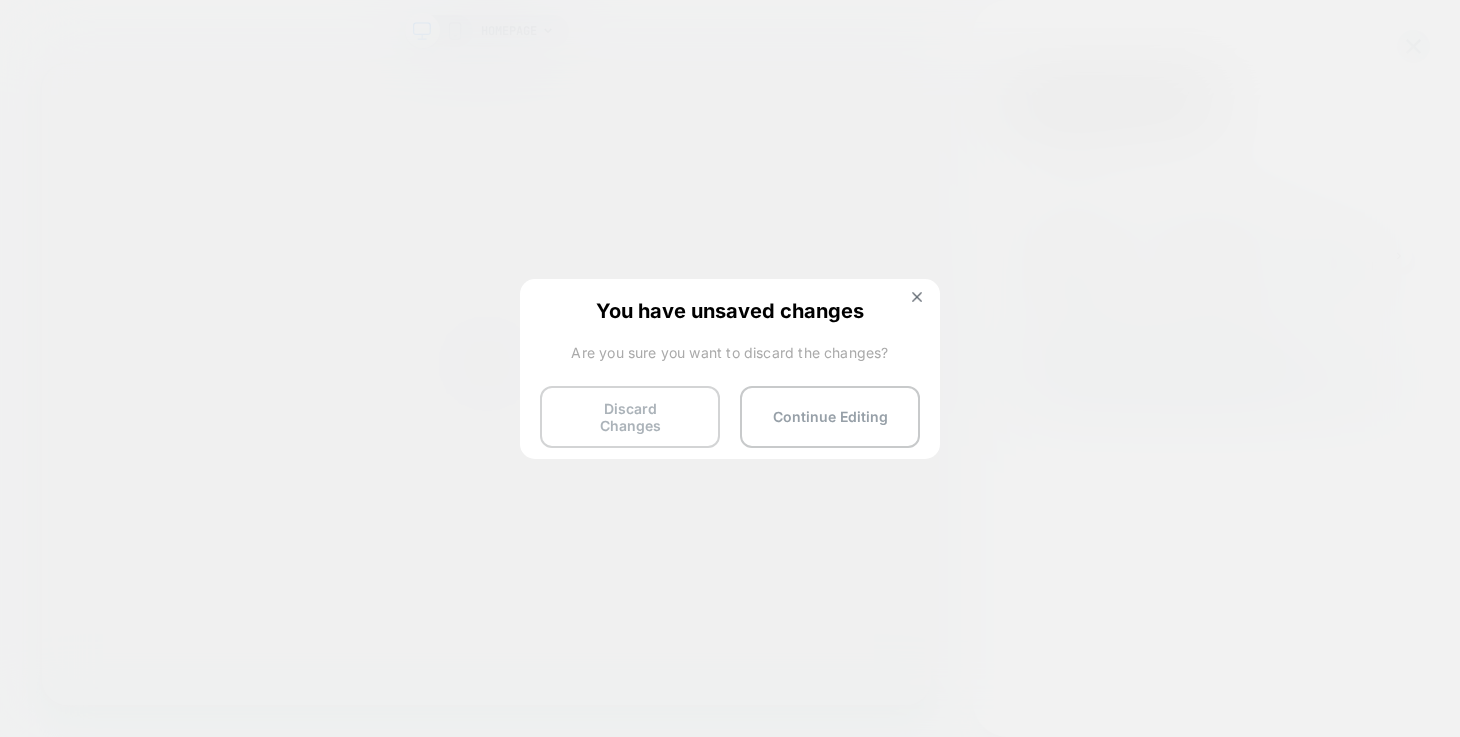 click on "Discard Changes" at bounding box center [630, 417] 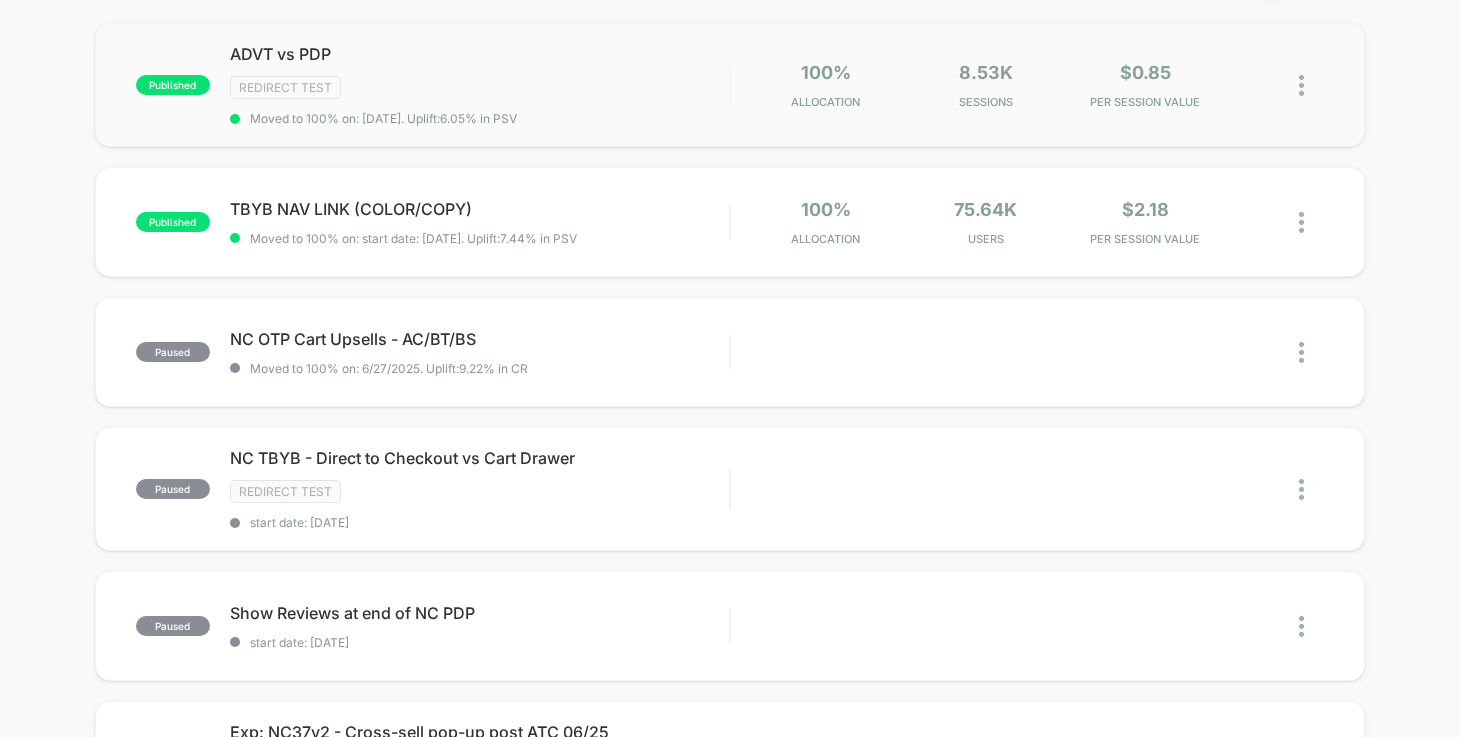 scroll, scrollTop: 0, scrollLeft: 0, axis: both 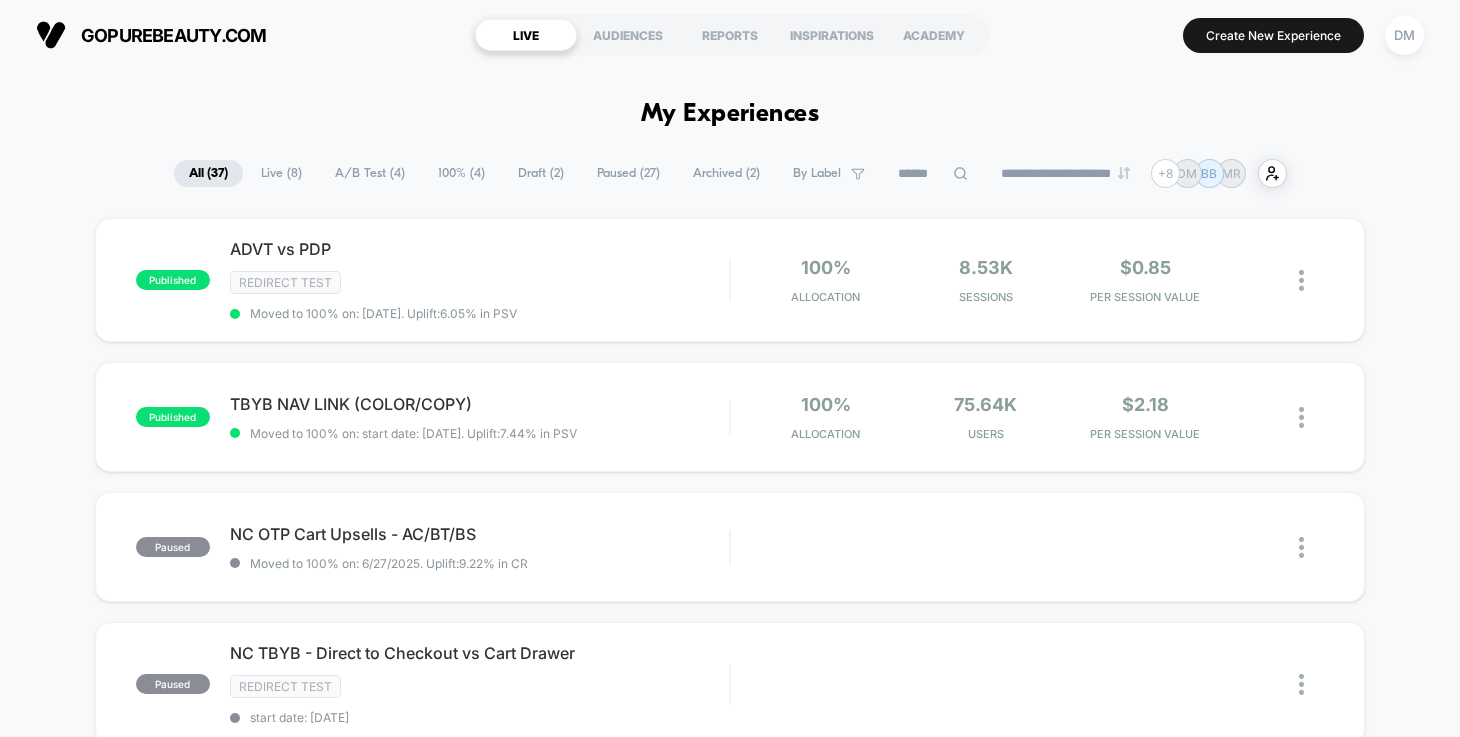 click on "Paused ( 27 )" at bounding box center [628, 173] 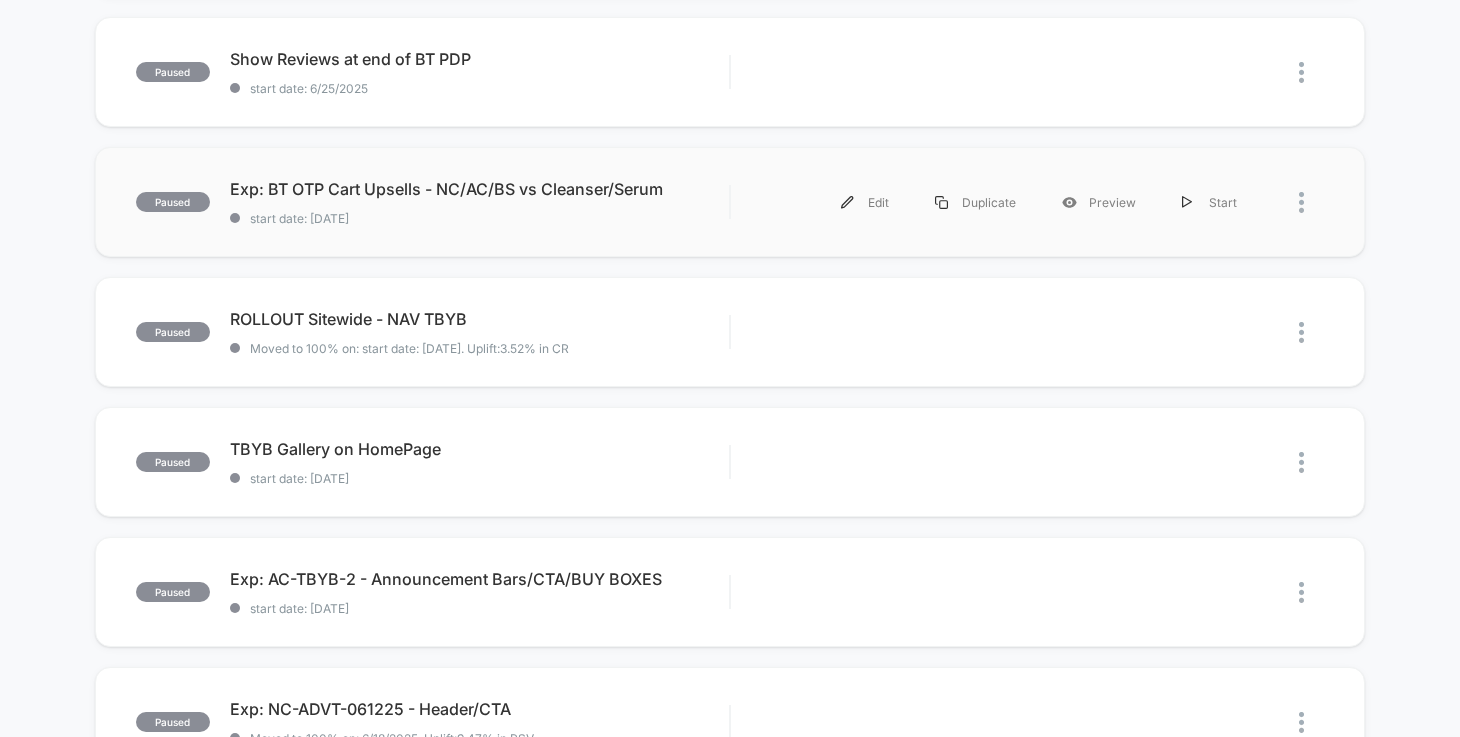 scroll, scrollTop: 597, scrollLeft: 0, axis: vertical 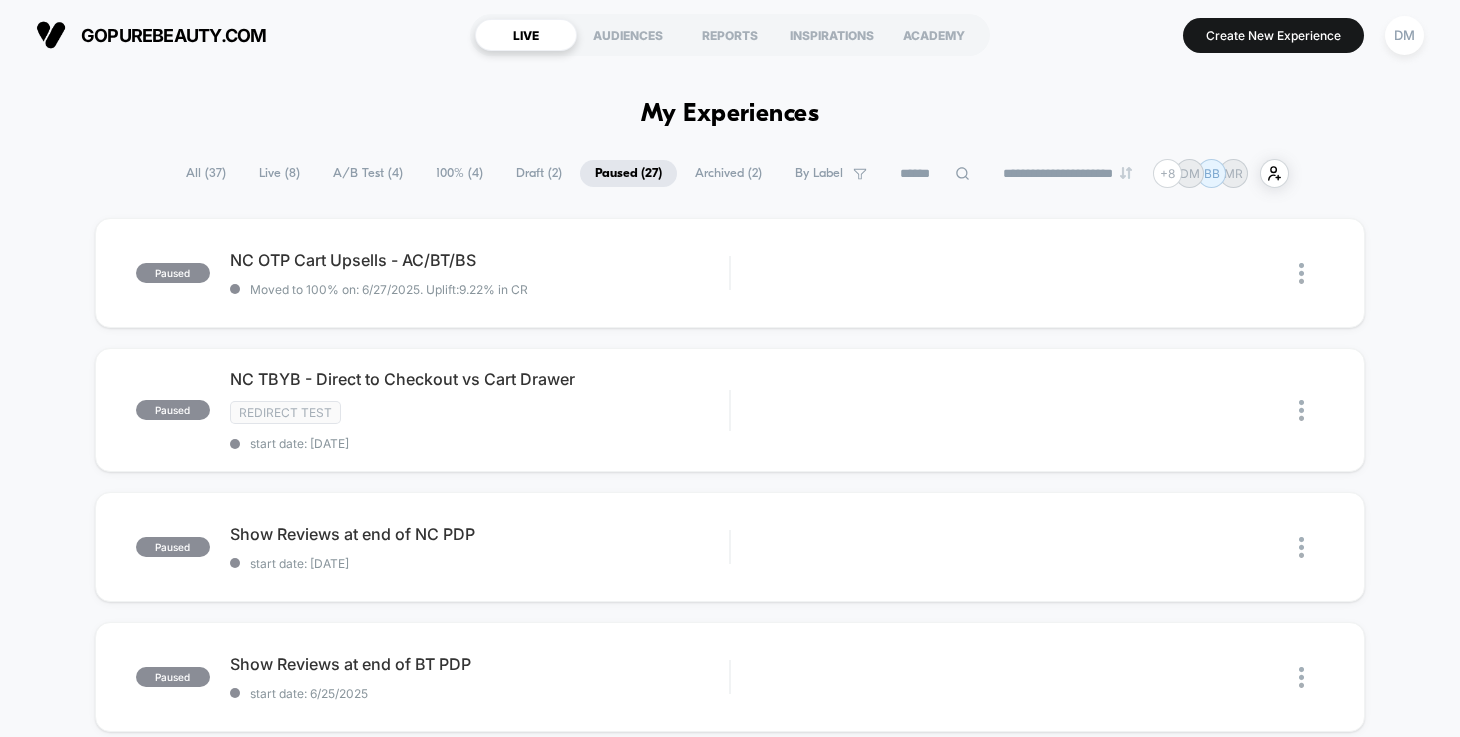 click on "100% ( 4 )" at bounding box center (459, 173) 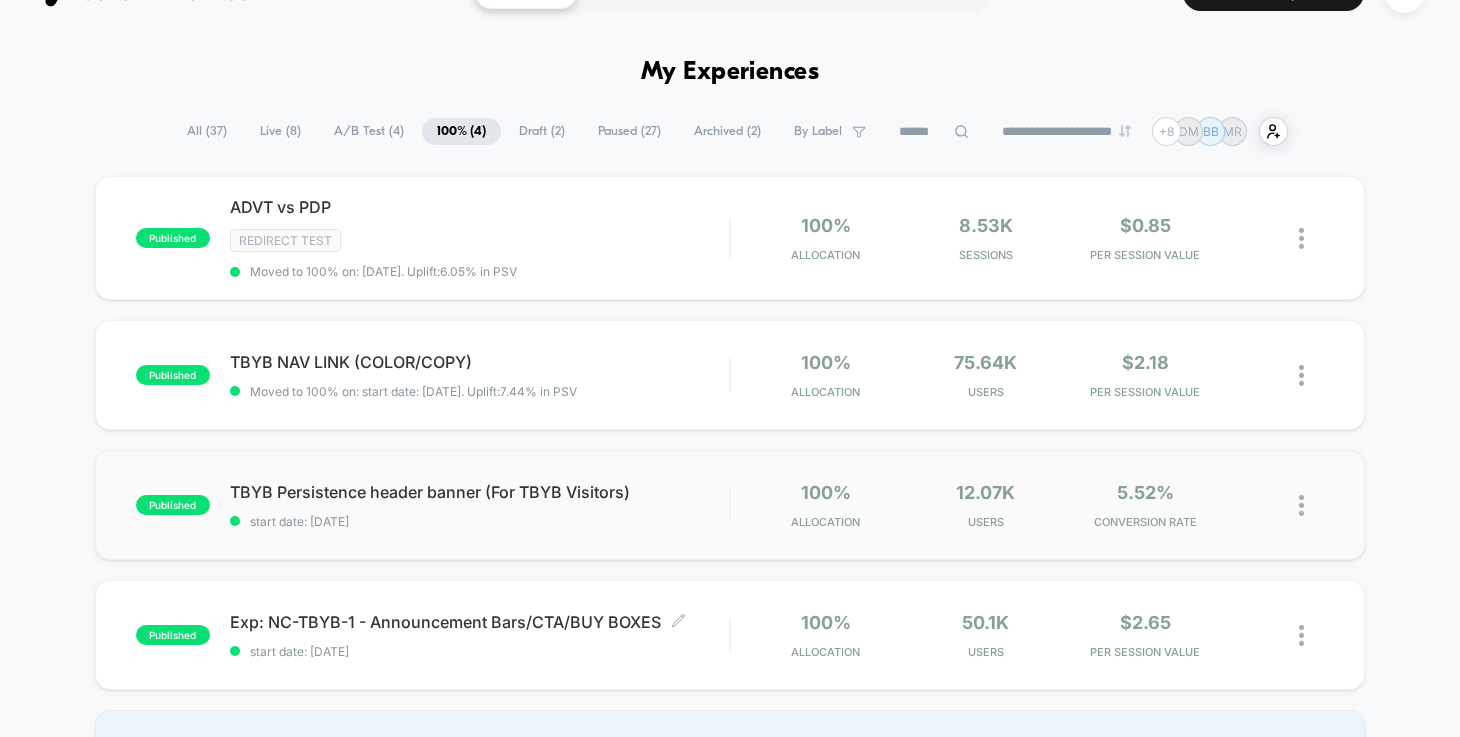 scroll, scrollTop: 0, scrollLeft: 0, axis: both 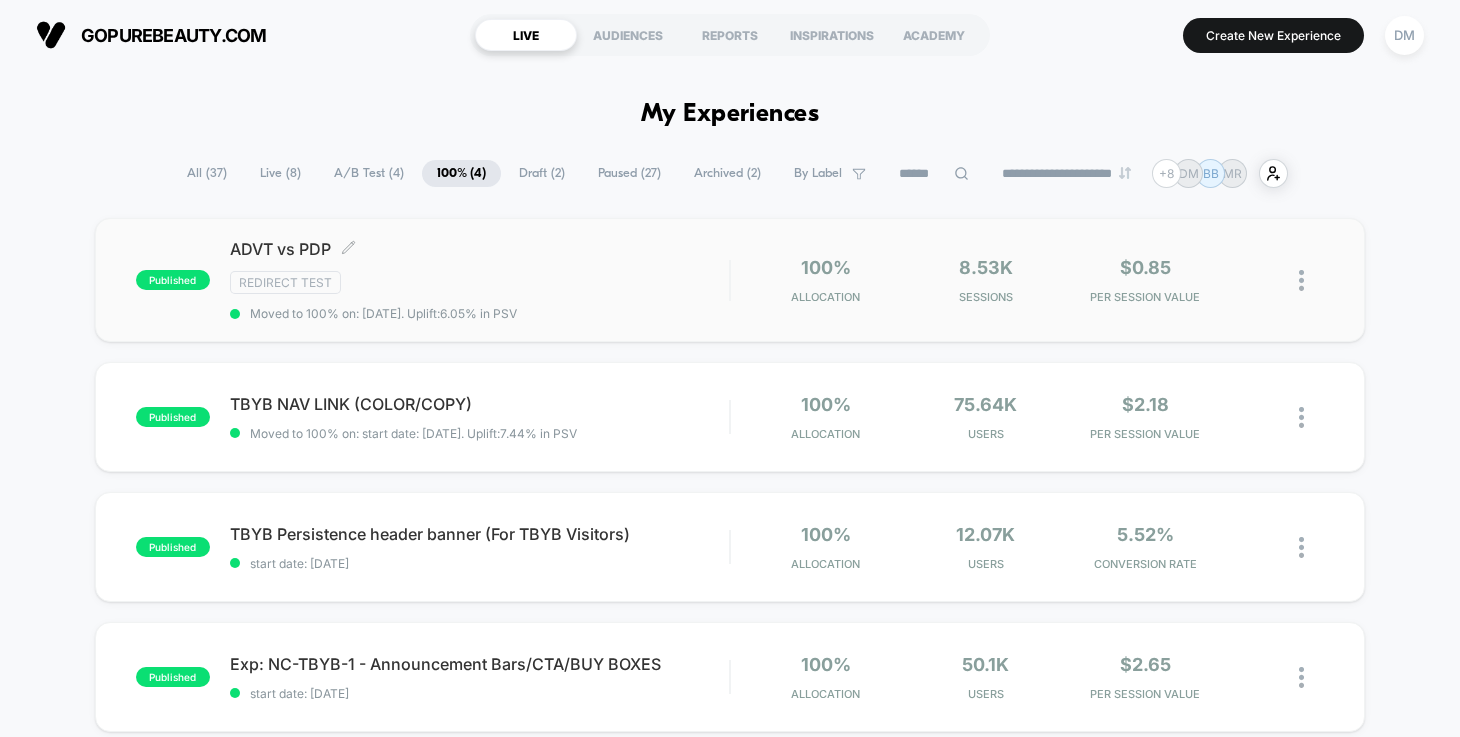 click on "ADVT vs PDP Click to edit experience details Click to edit experience details Redirect Test Moved to 100% on:   7/2/2025 . Uplift: 6.05% in PSV" at bounding box center [479, 280] 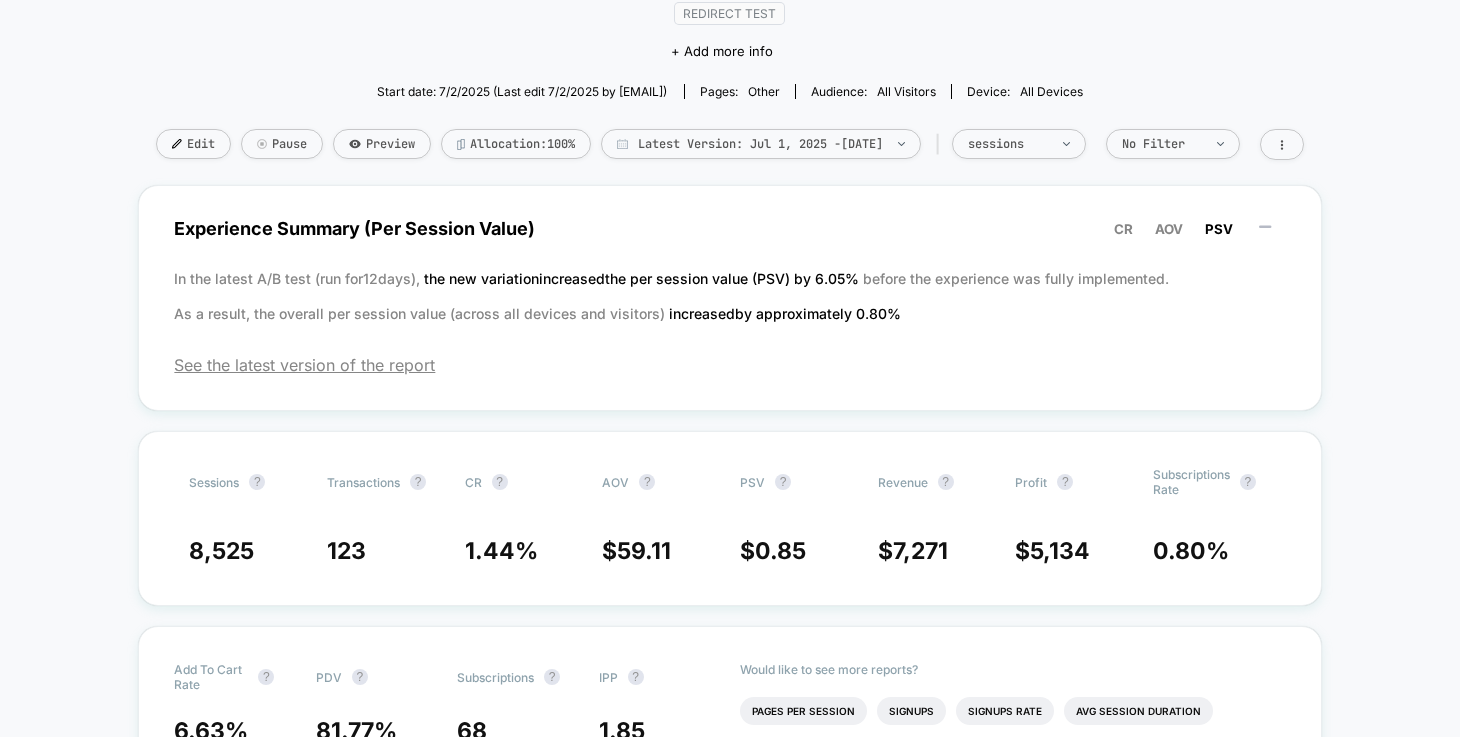scroll, scrollTop: 201, scrollLeft: 0, axis: vertical 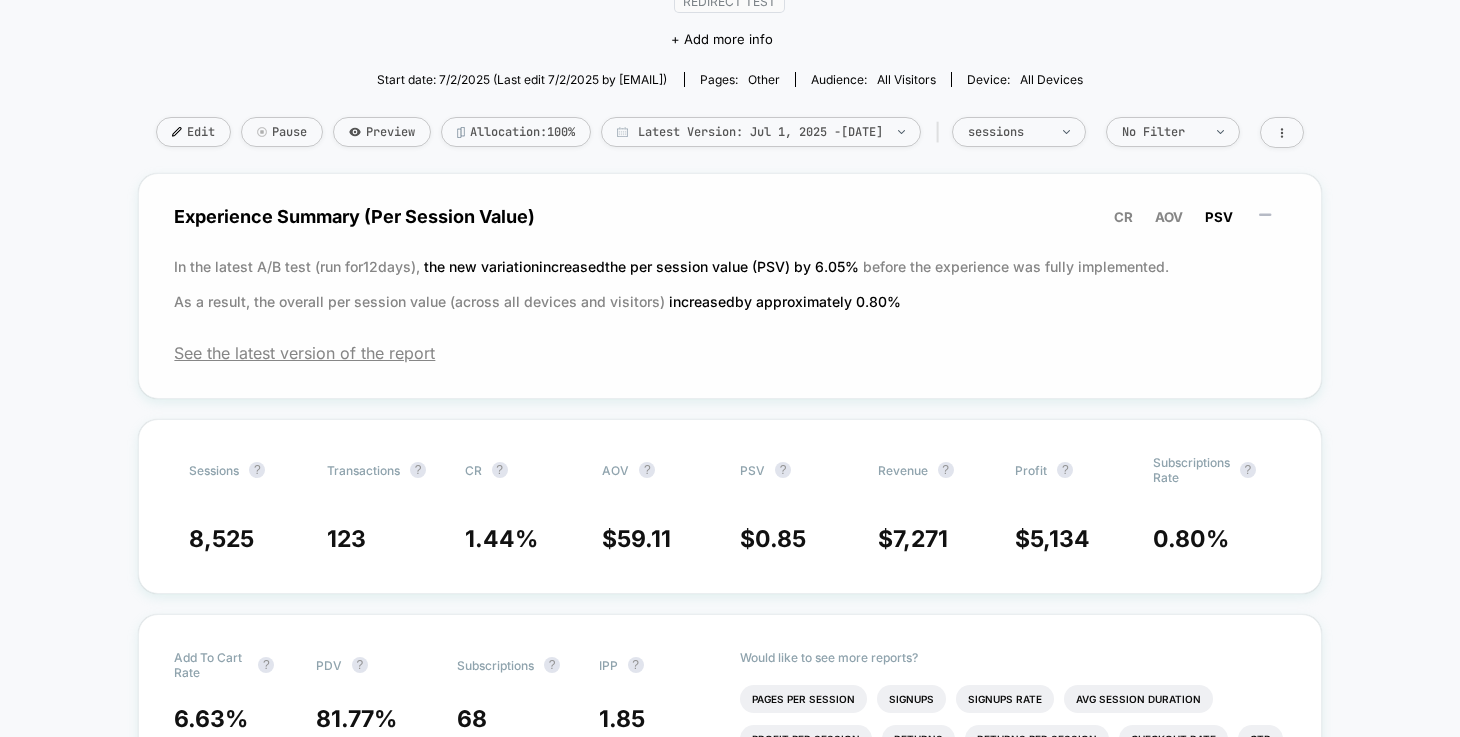 click on "the new variation increased the per session value (PSV) by 6.05 %" at bounding box center (643, 266) 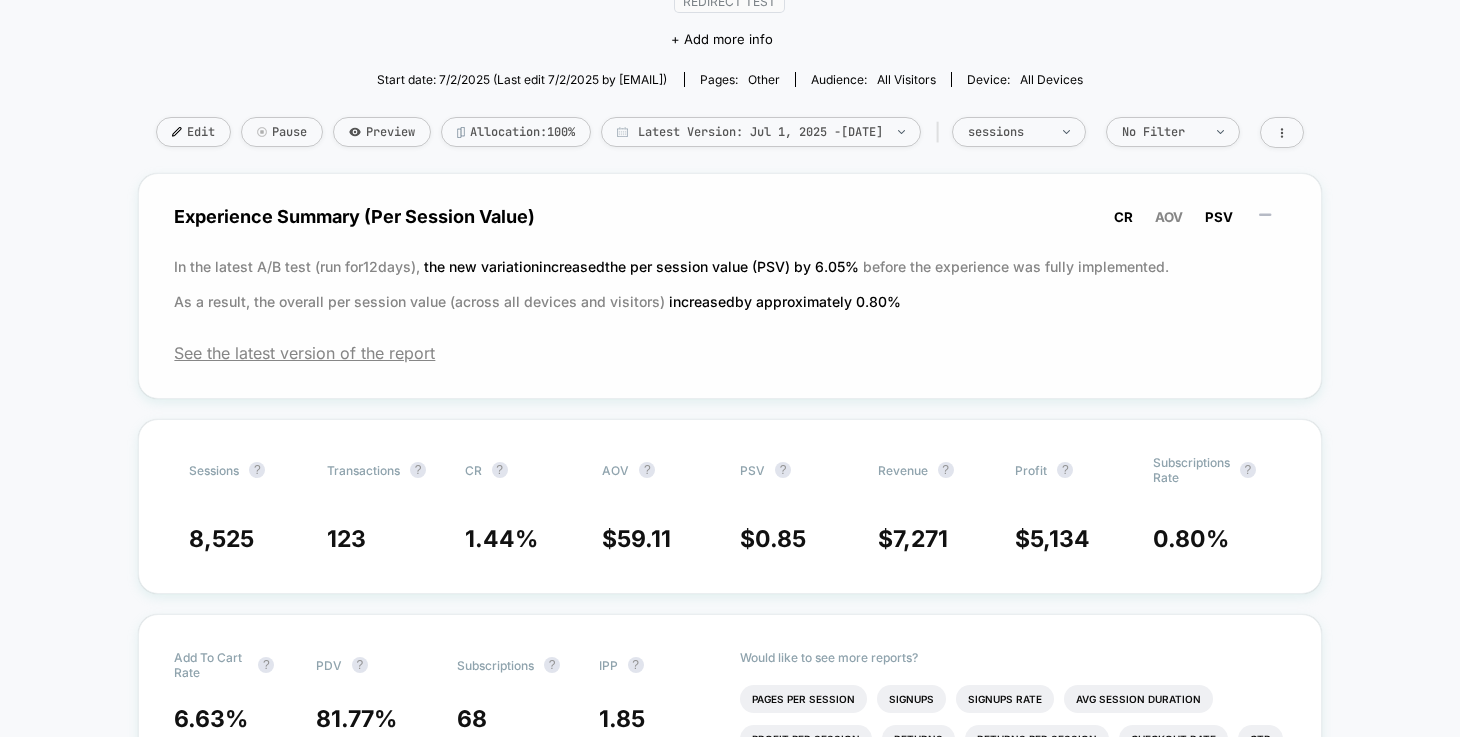 click on "CR" at bounding box center (1123, 217) 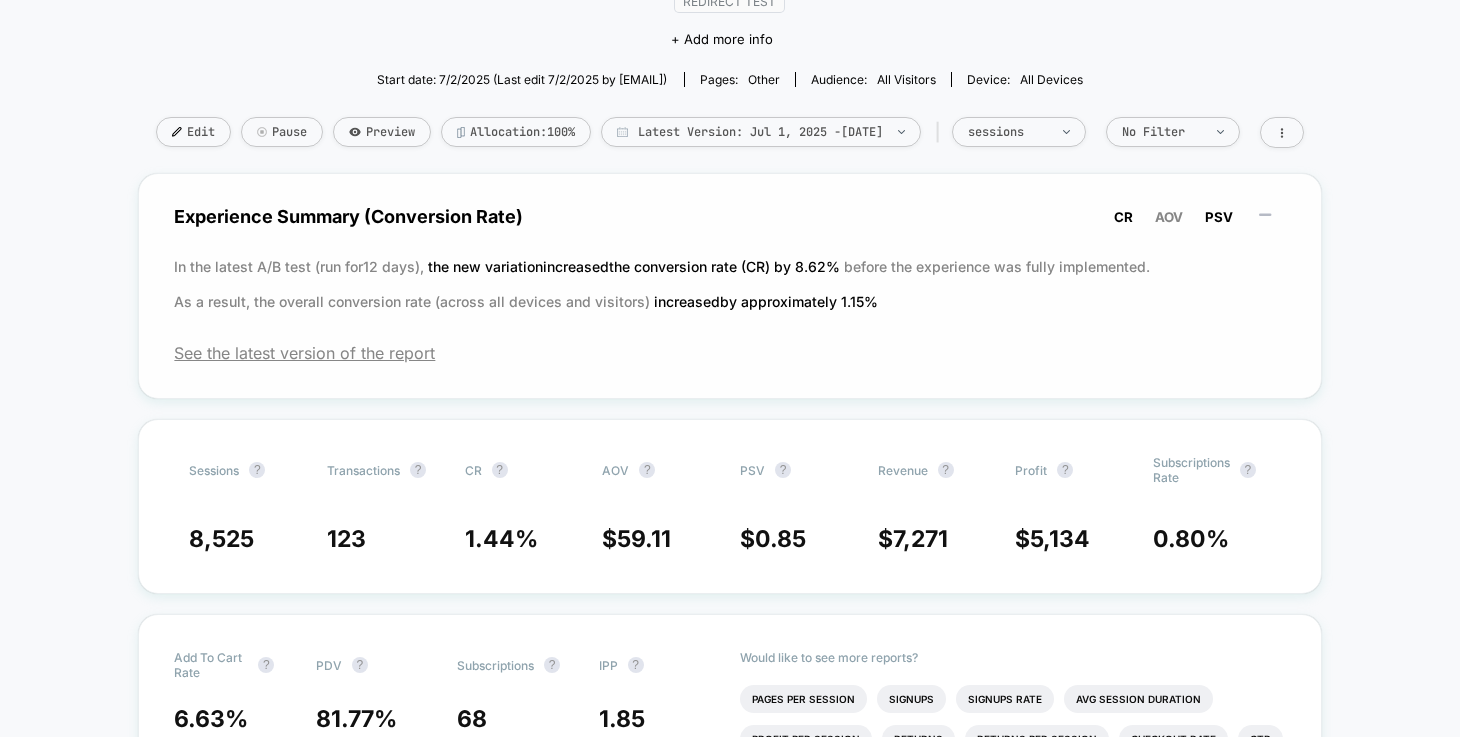 click on "PSV" at bounding box center [1169, 217] 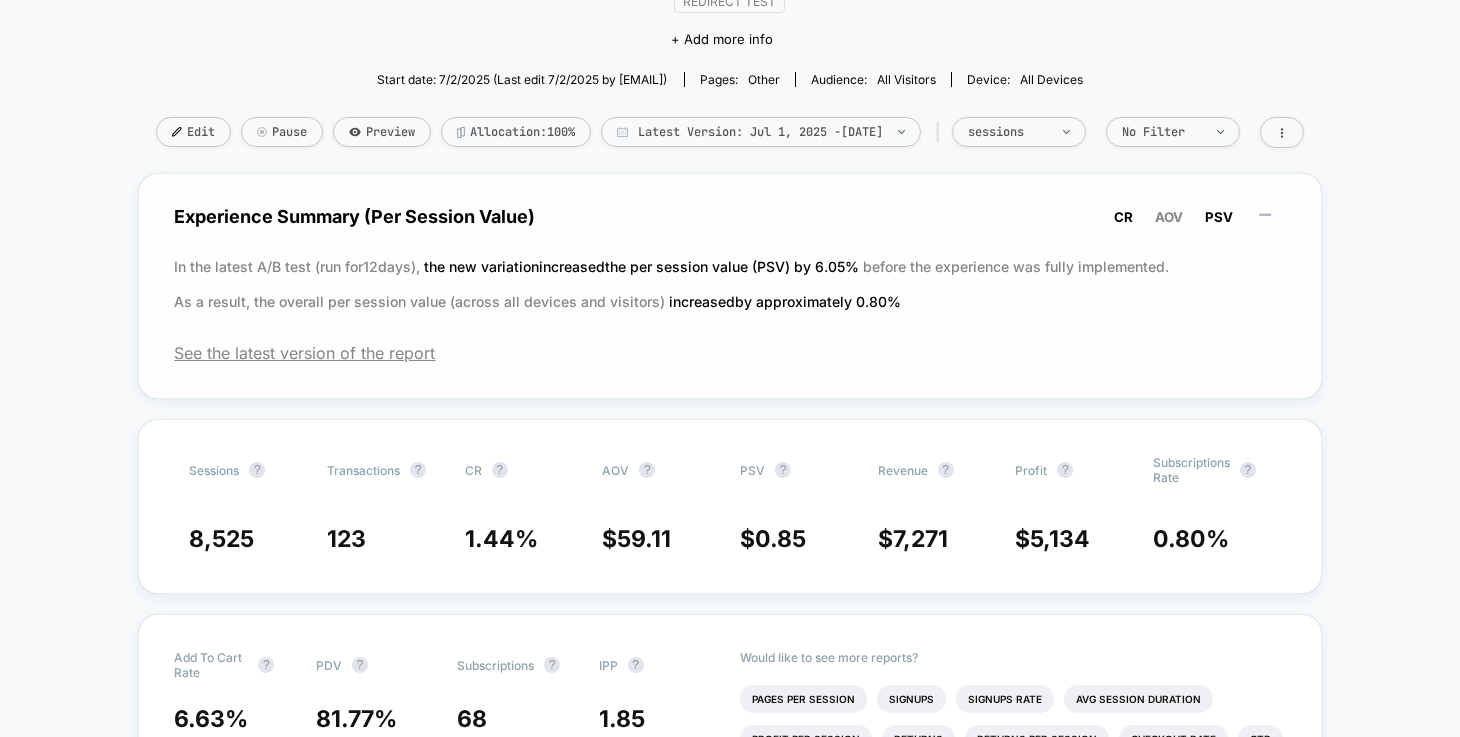 click on "CR" at bounding box center [1123, 217] 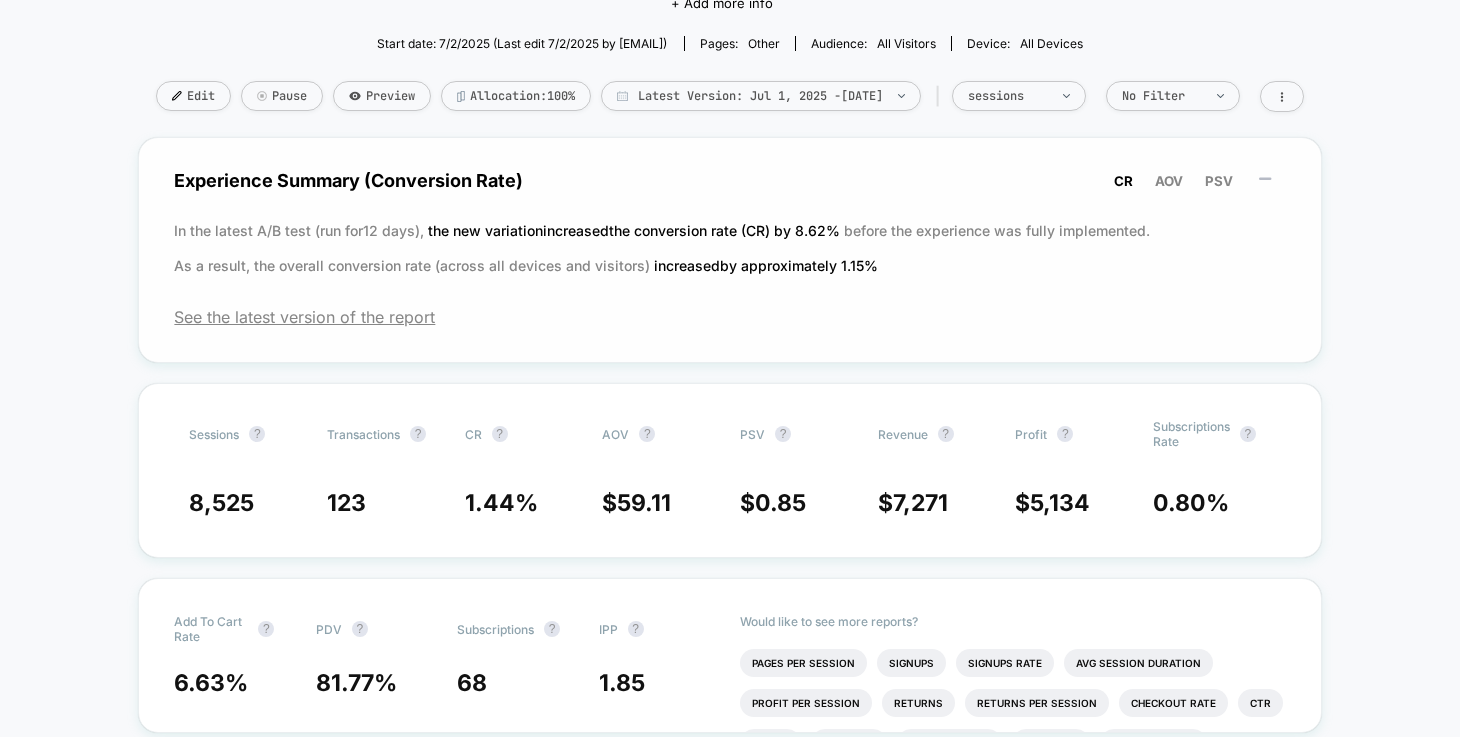 scroll, scrollTop: 233, scrollLeft: 0, axis: vertical 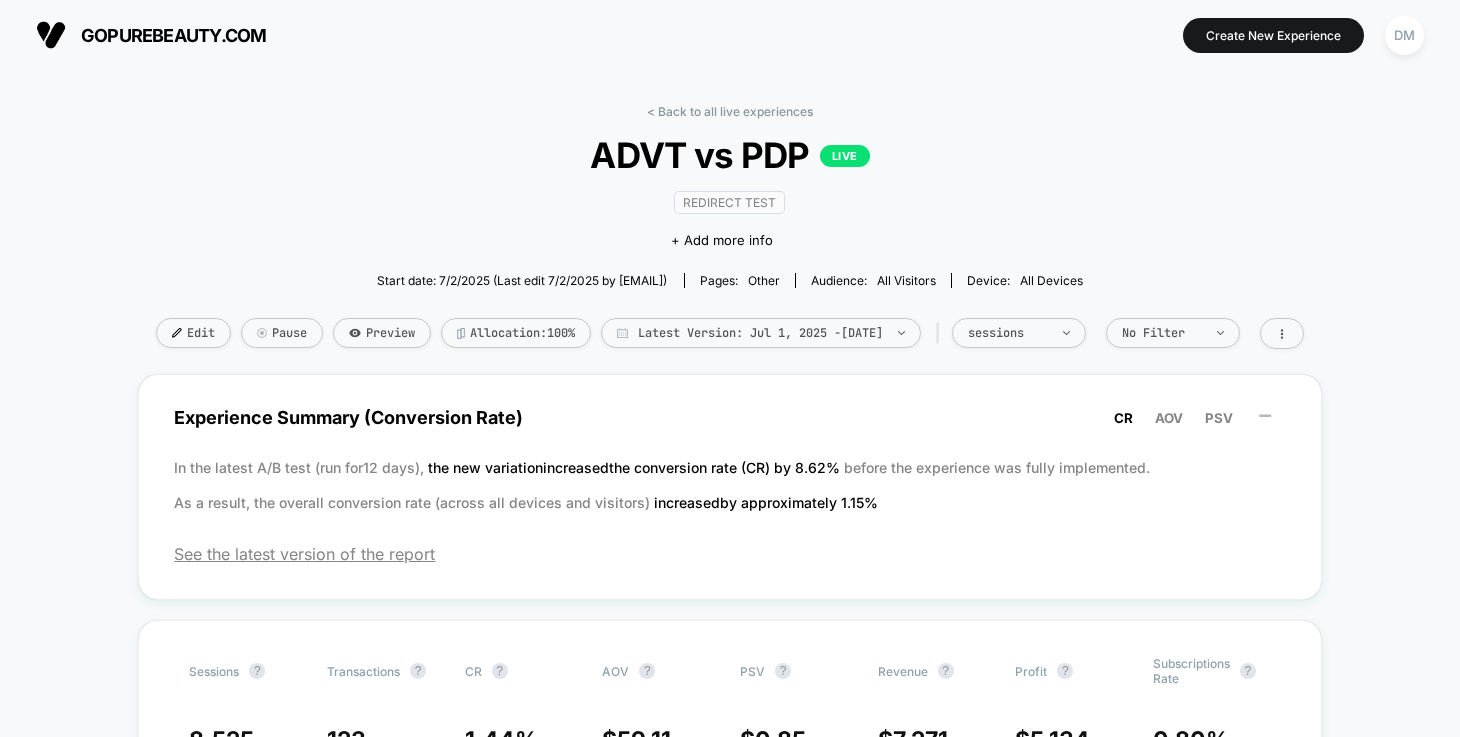 click on "Redirect Test Click to edit experience details + Add more info" at bounding box center [730, 219] 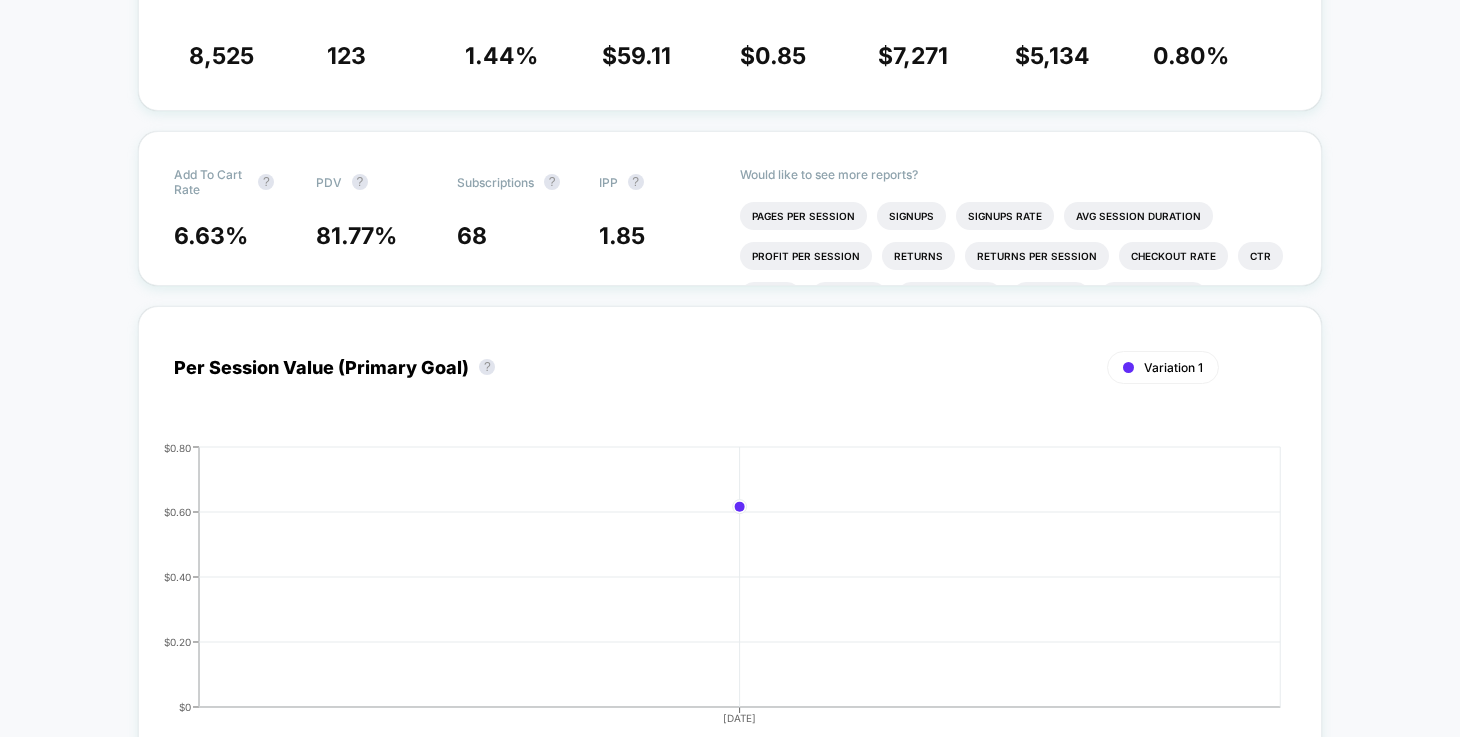 scroll, scrollTop: 718, scrollLeft: 0, axis: vertical 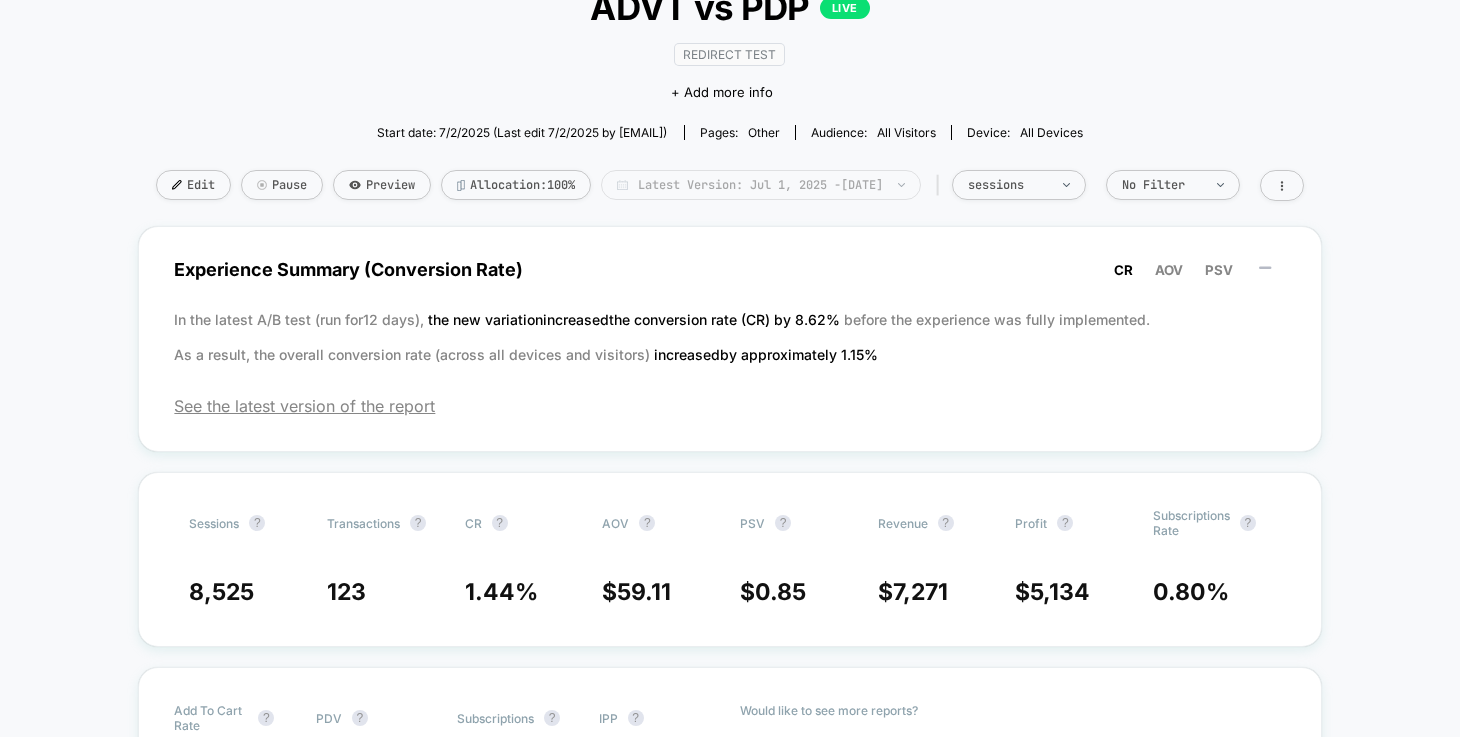click on "Latest Version: [DATE] - [DATE]" at bounding box center (761, 185) 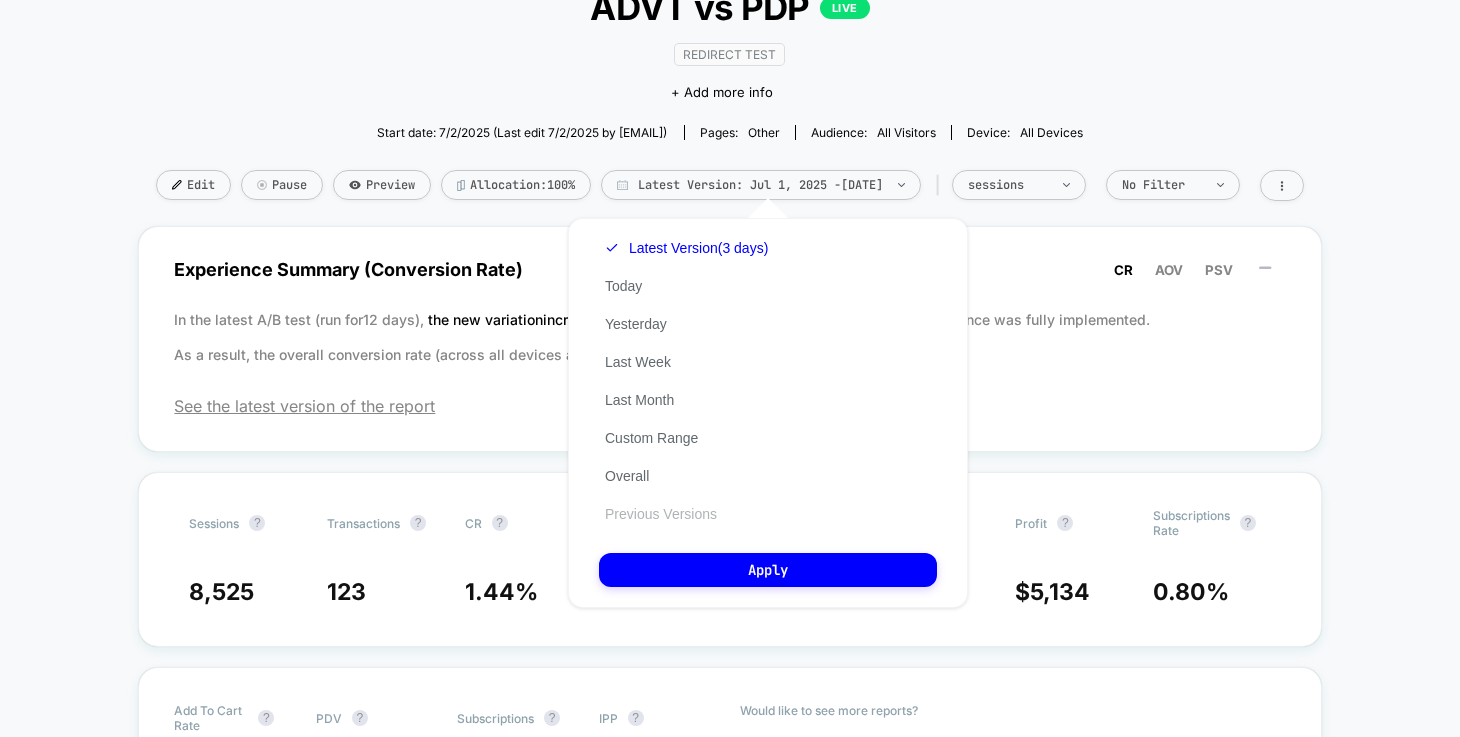 click on "Previous Versions" at bounding box center (661, 514) 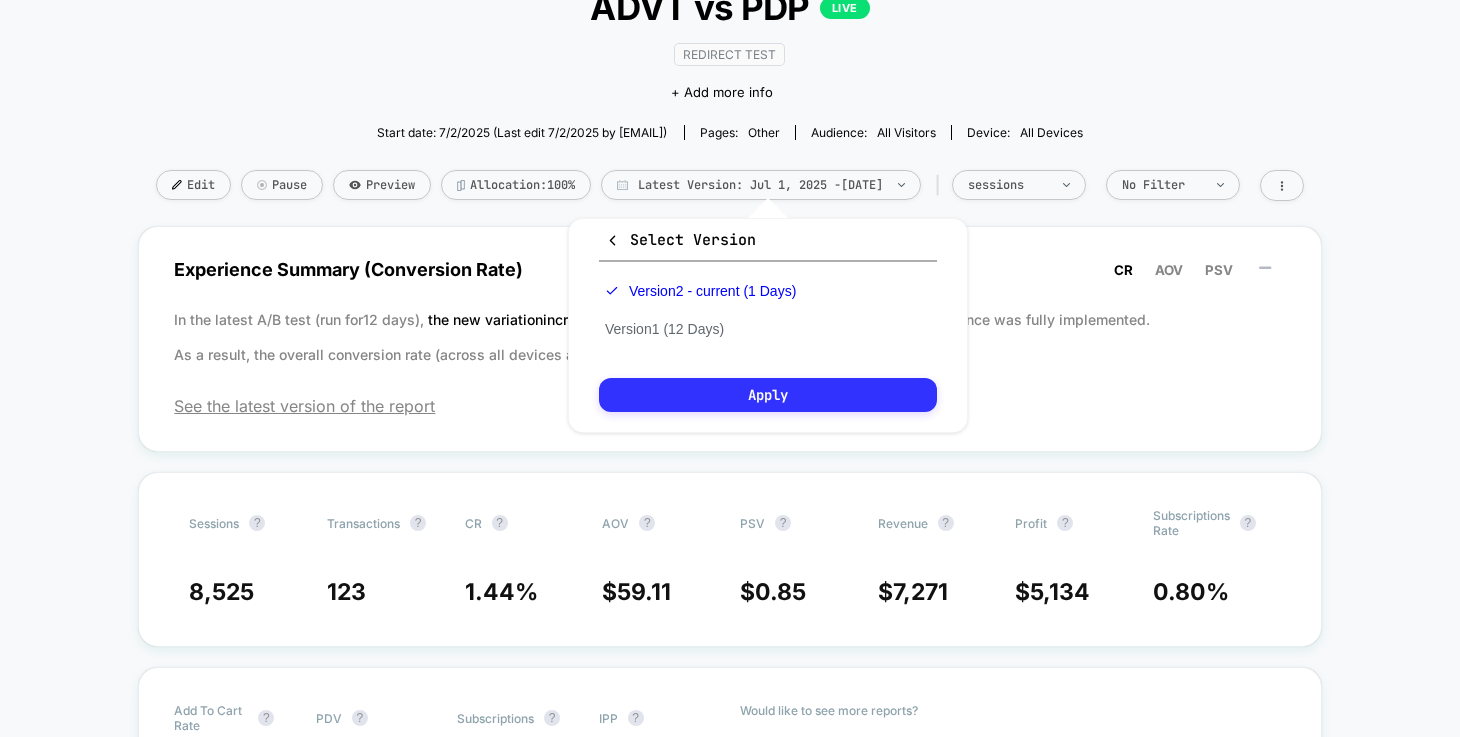 click on "Apply" at bounding box center [768, 395] 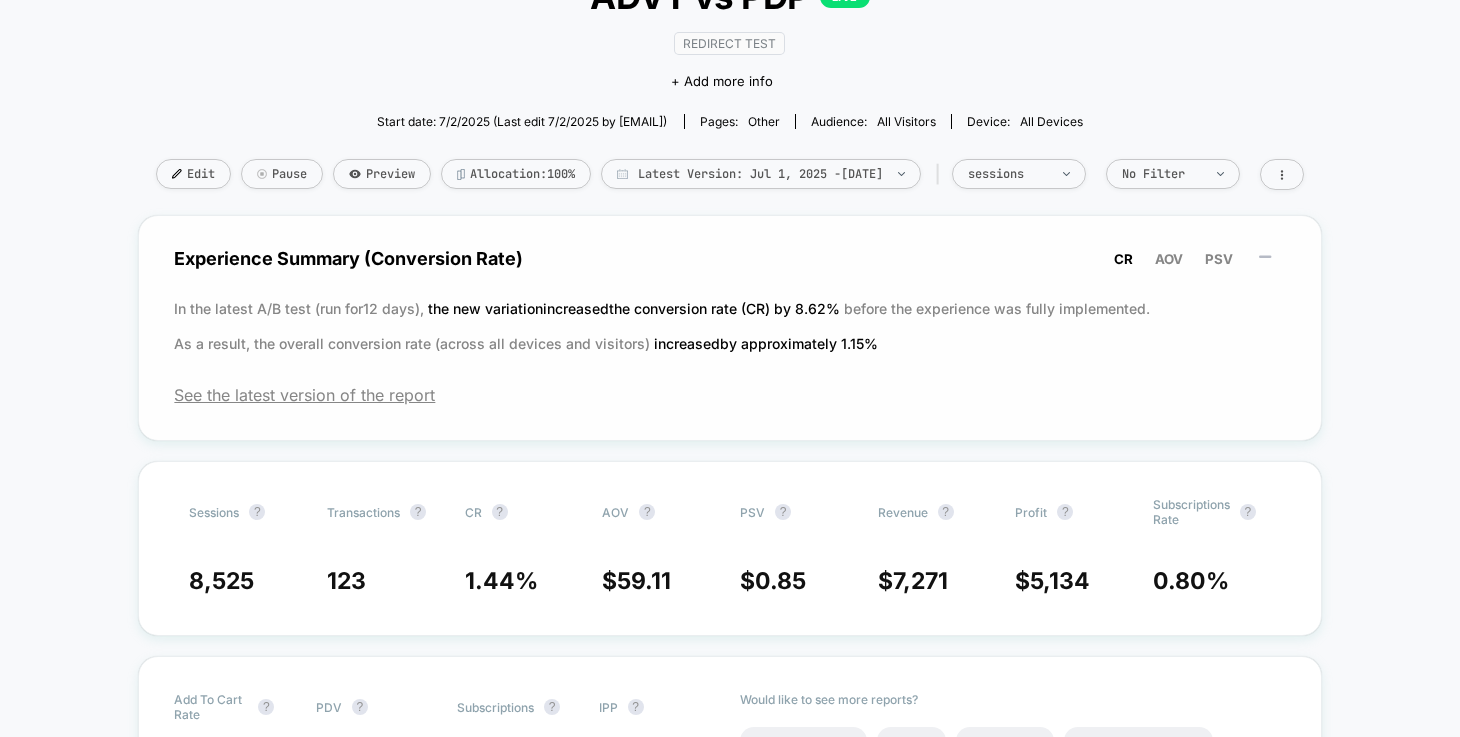 scroll, scrollTop: 120, scrollLeft: 0, axis: vertical 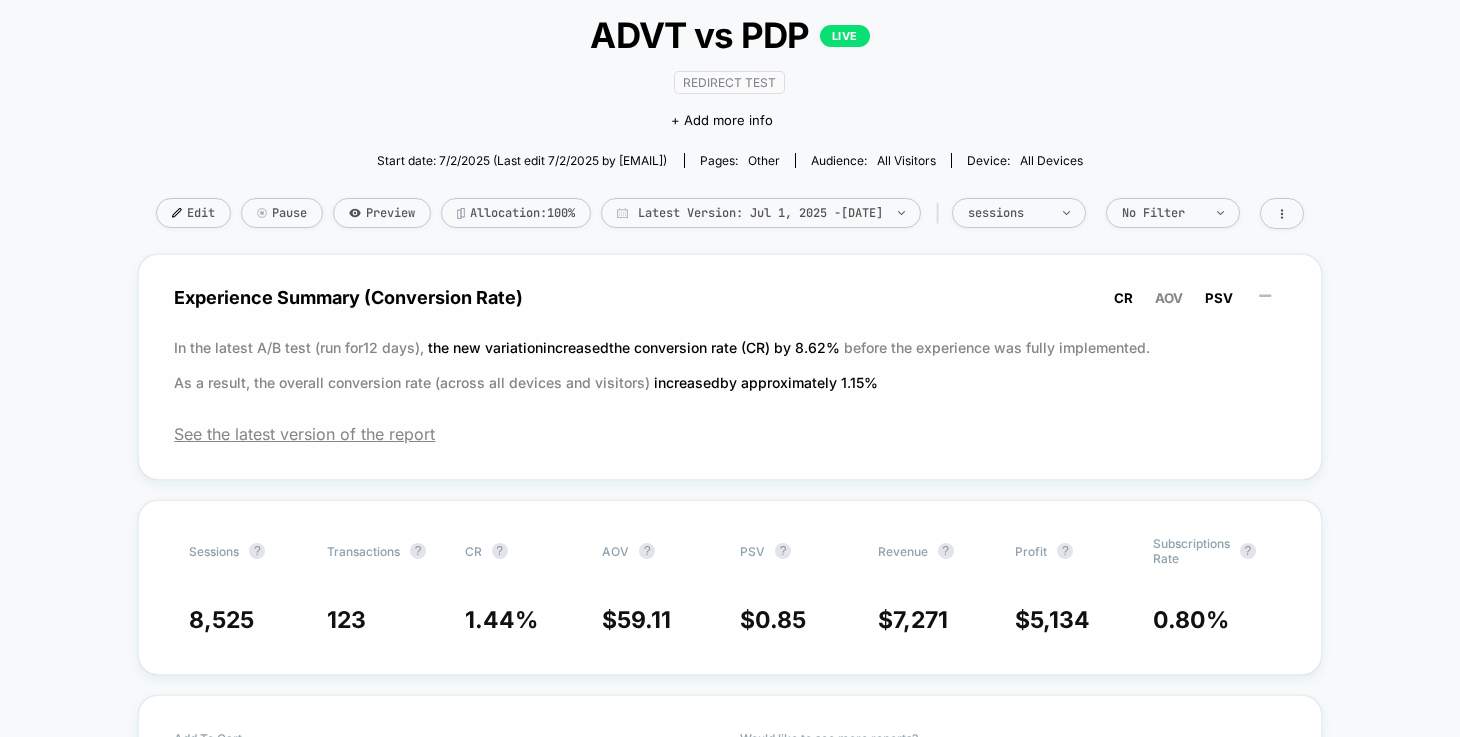 click on "PSV" at bounding box center [1169, 298] 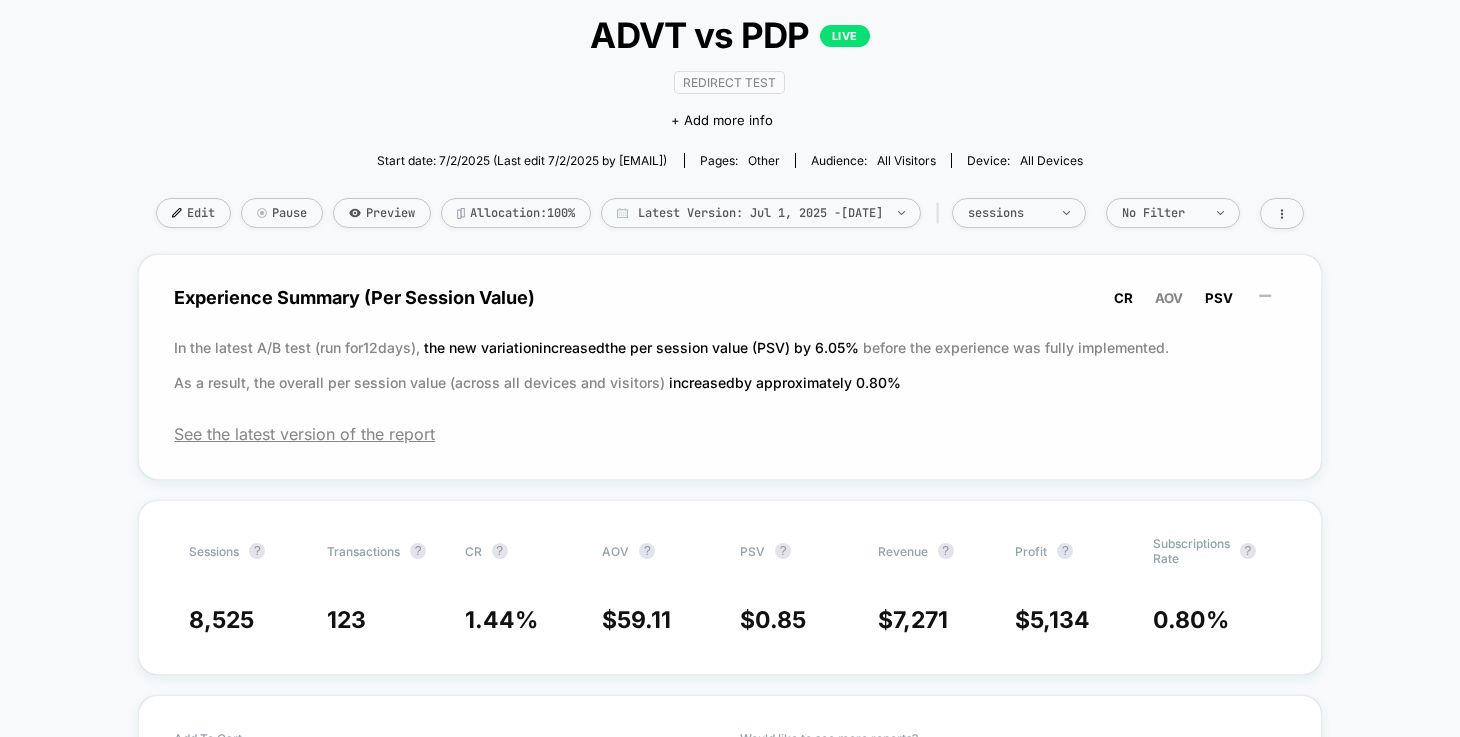 click on "CR" at bounding box center [1123, 298] 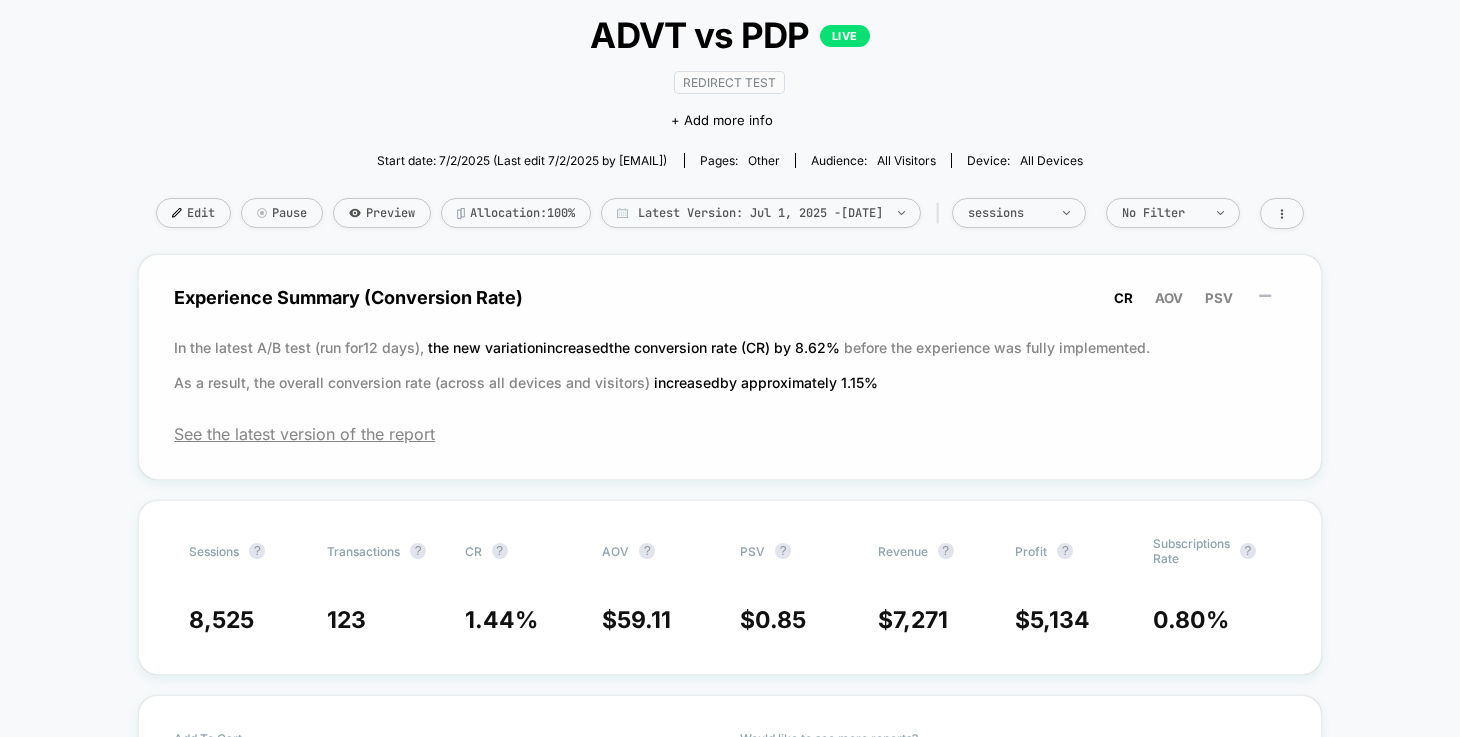 click on "PSV" at bounding box center [1219, 298] 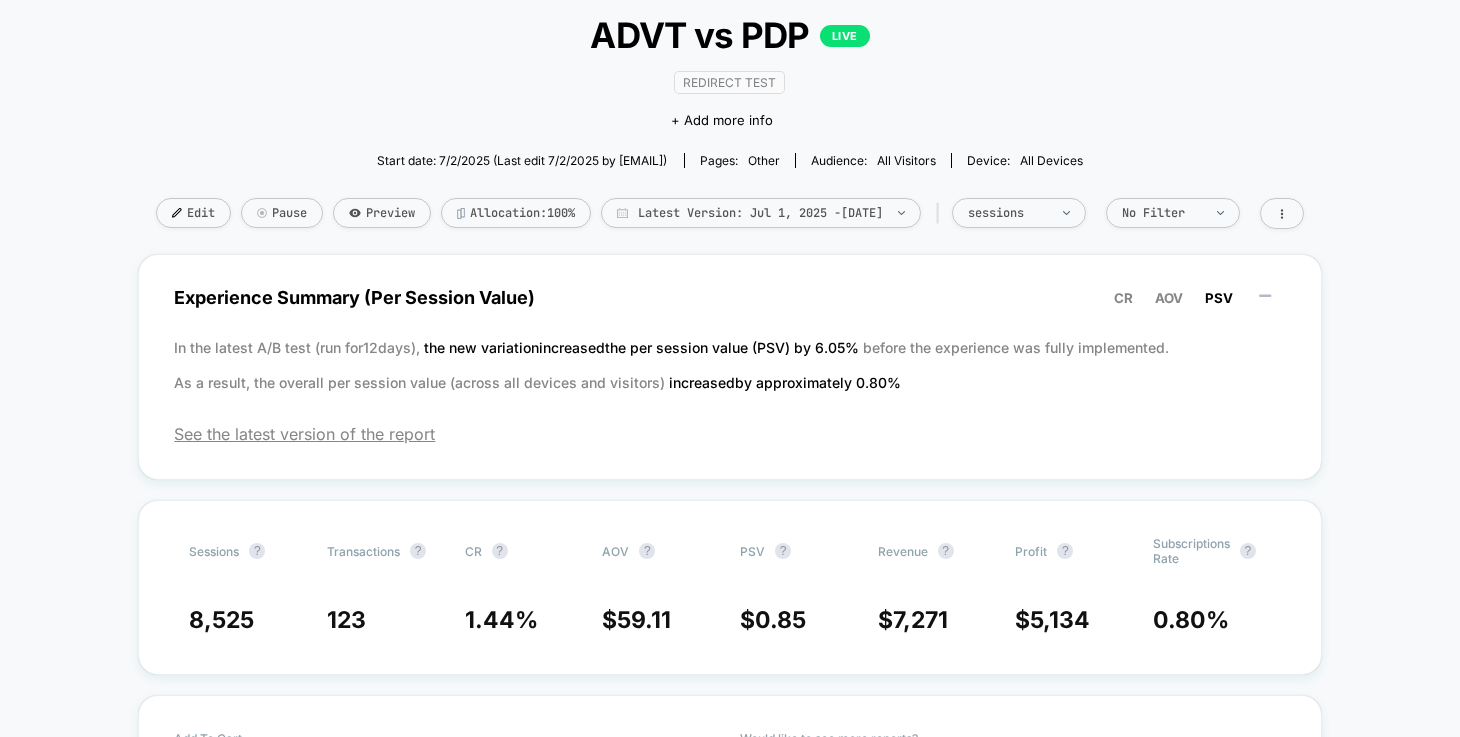 click on "ADVT vs PDP Redirect Test Click to edit experience details + Add more info Start date: [DATE] (Last edit [DATE] by [EMAIL]) Pages: other Audience: All Visitors Device: all devices Edit Pause Preview Allocation: 100% Latest Version: [DATE] - [DATE] | sessions No Filter Experience Summary (Per Session Value) CR AOV PSV In the latest A/B test (run for 12 days), the new variation increased the per session value (PSV) by 6.05 % before the experience was fully implemented. As a result, the overall per session value (across all devices and visitors) increased by approximately 0.80 % See the latest version of the report Sessions ? Transactions ? CR ? AOV ? PSV ? Revenue ? Profit ? Subscriptions Rate ? 8,525 123 1.44 % $ 59.11 $ 0.85 $ 7,271 $ 5,134 0.80 % Add To Cart Rate ? PDV ? Subscriptions ? IPP ? 6.63 % 81.77 % 68 1.85 Would like to see more reports? Pages Per Session Signups Signups Rate Avg Session Duration Ctr" at bounding box center [730, 3333] 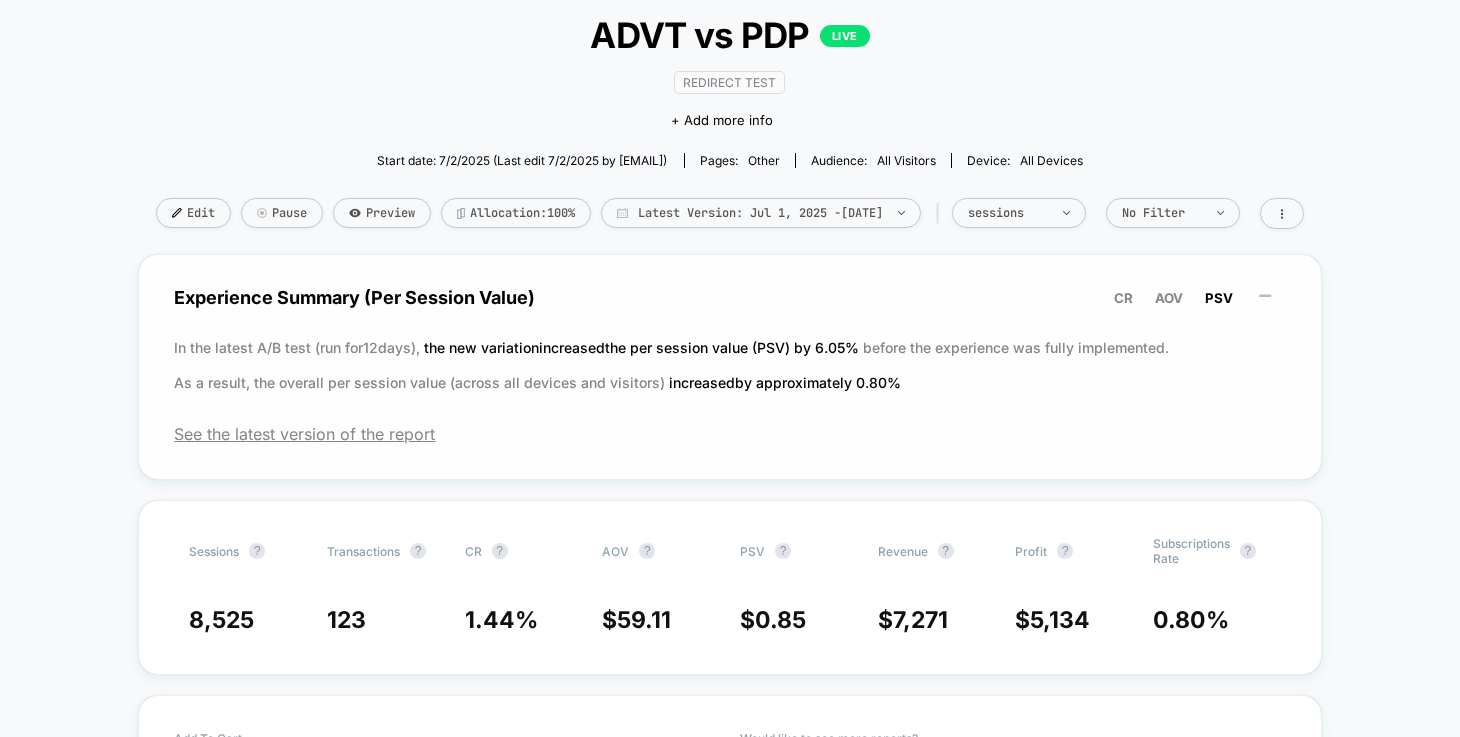 drag, startPoint x: 1088, startPoint y: 360, endPoint x: 957, endPoint y: 314, distance: 138.84163 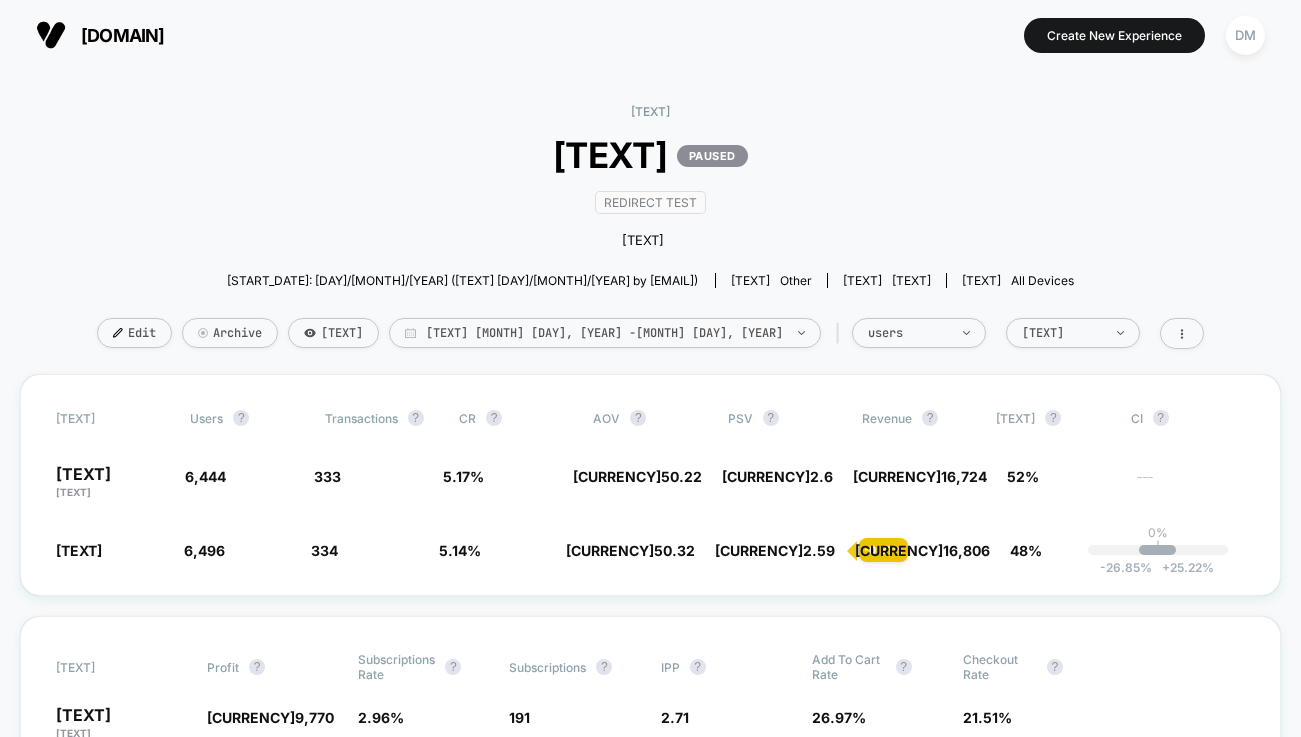 scroll, scrollTop: 0, scrollLeft: 0, axis: both 